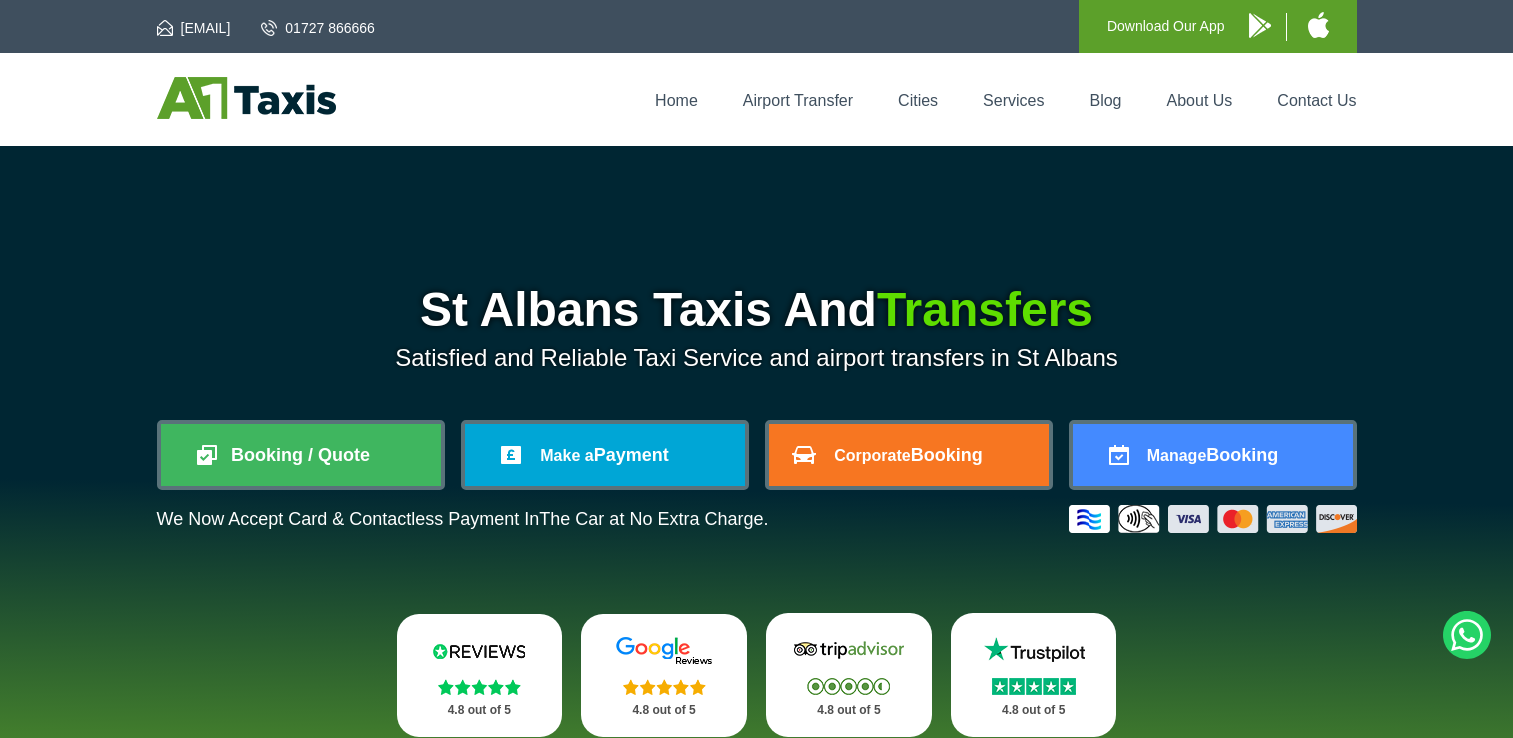 scroll, scrollTop: 0, scrollLeft: 0, axis: both 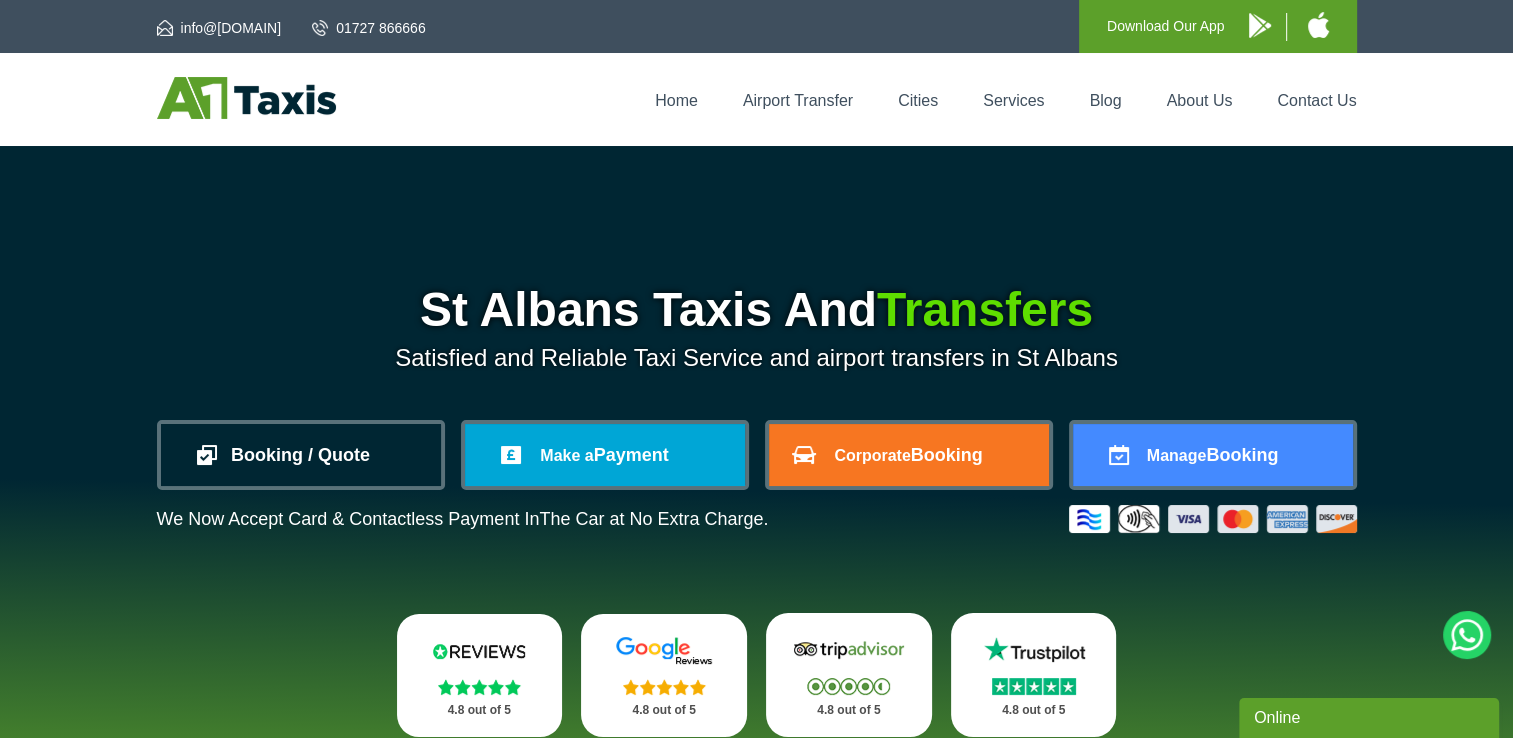 click on "Booking / Quote" at bounding box center (301, 455) 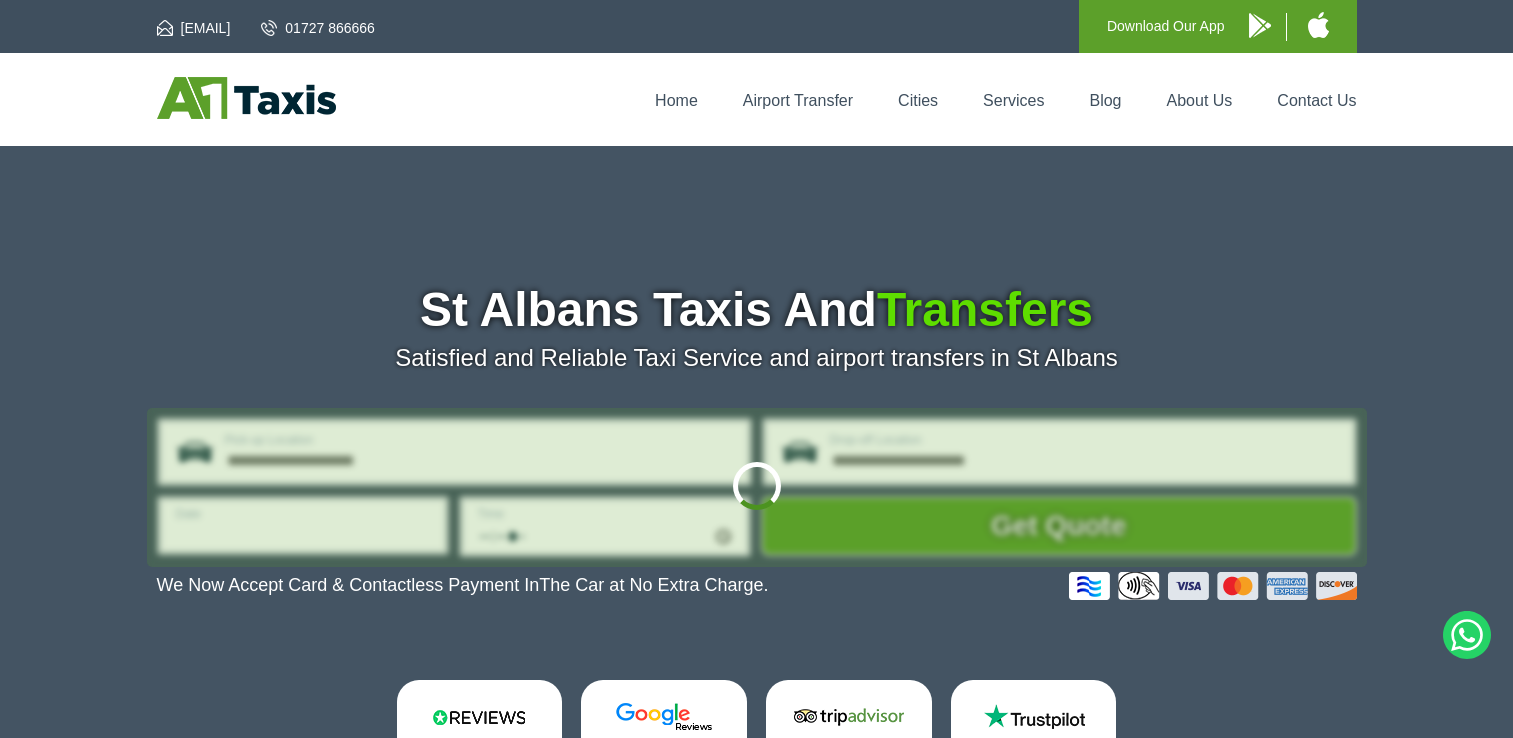 scroll, scrollTop: 0, scrollLeft: 0, axis: both 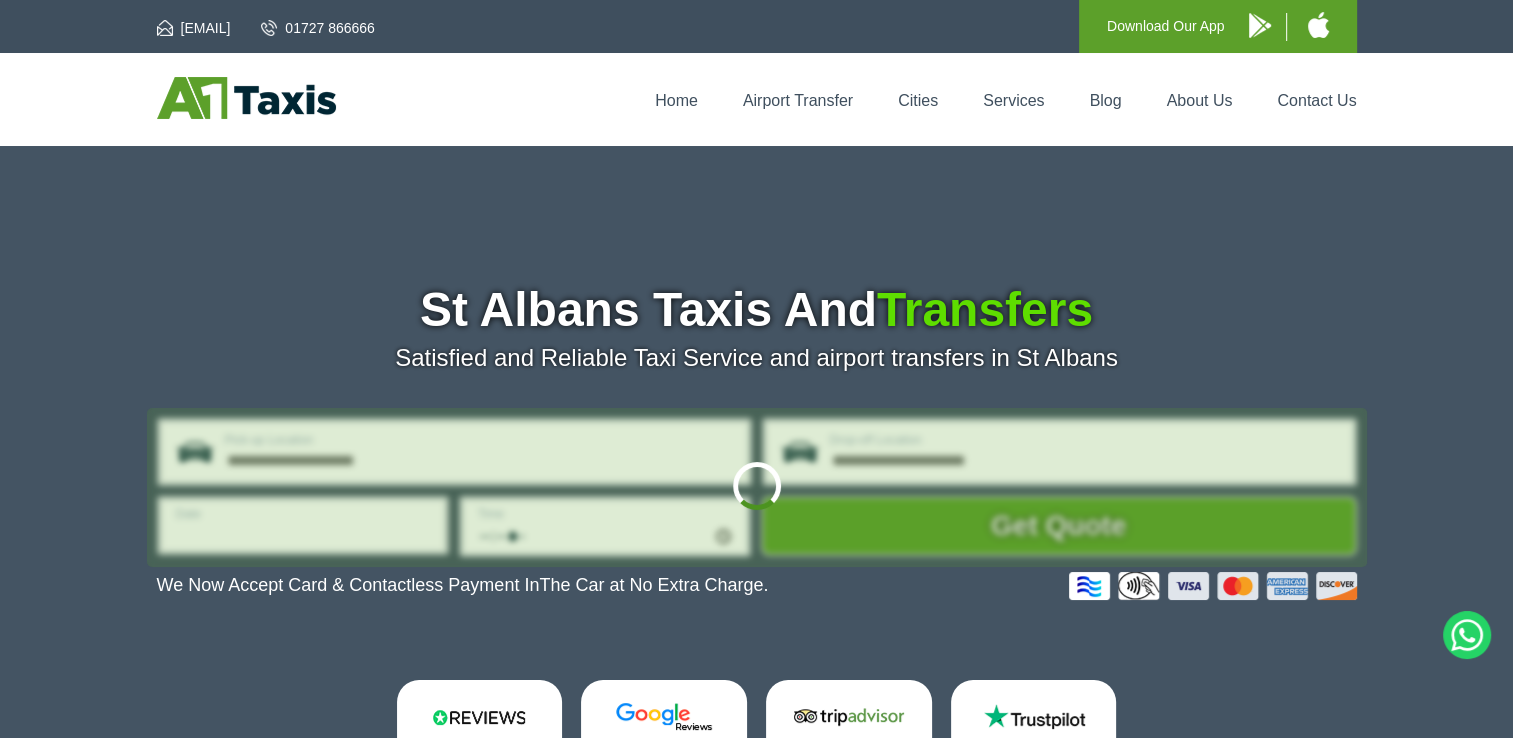 type on "**********" 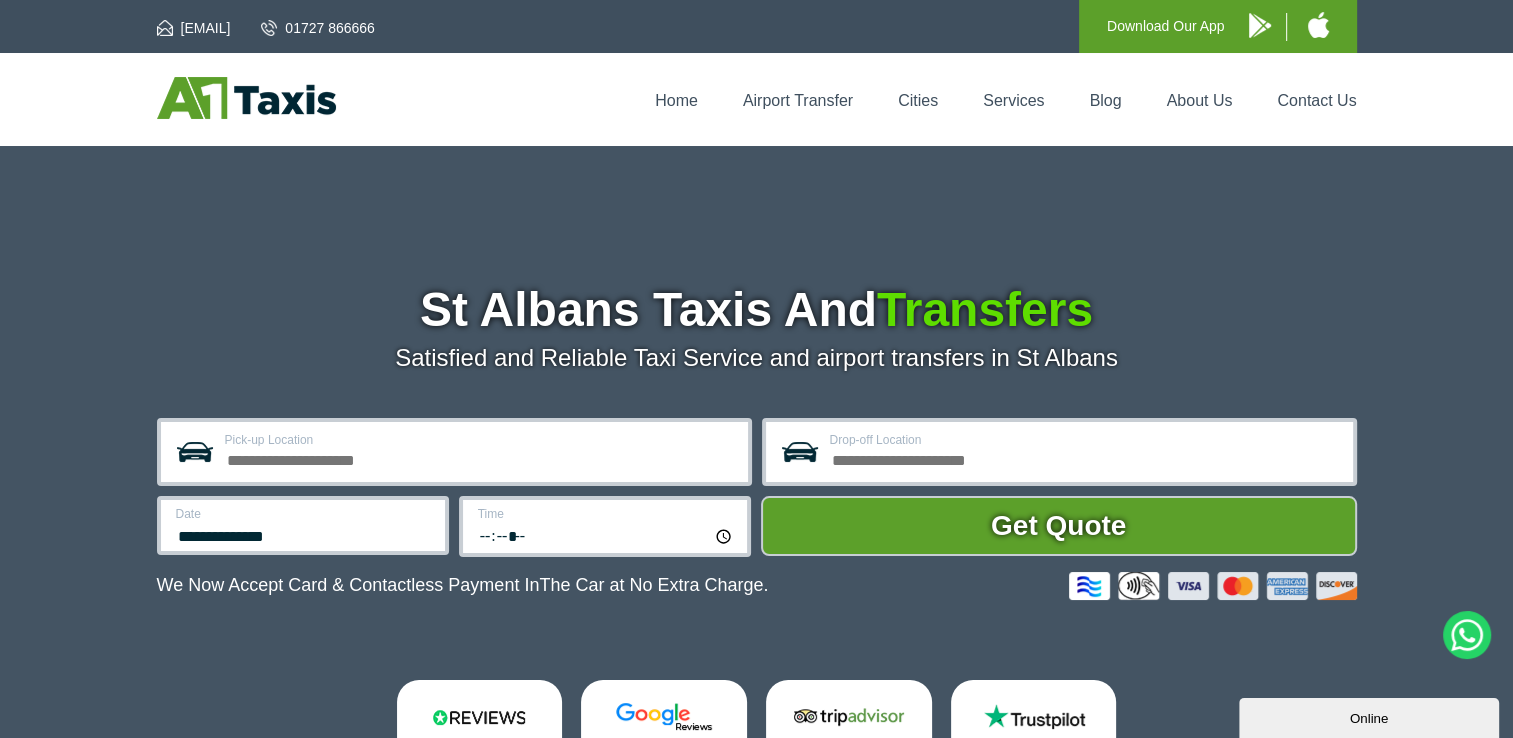 scroll, scrollTop: 0, scrollLeft: 0, axis: both 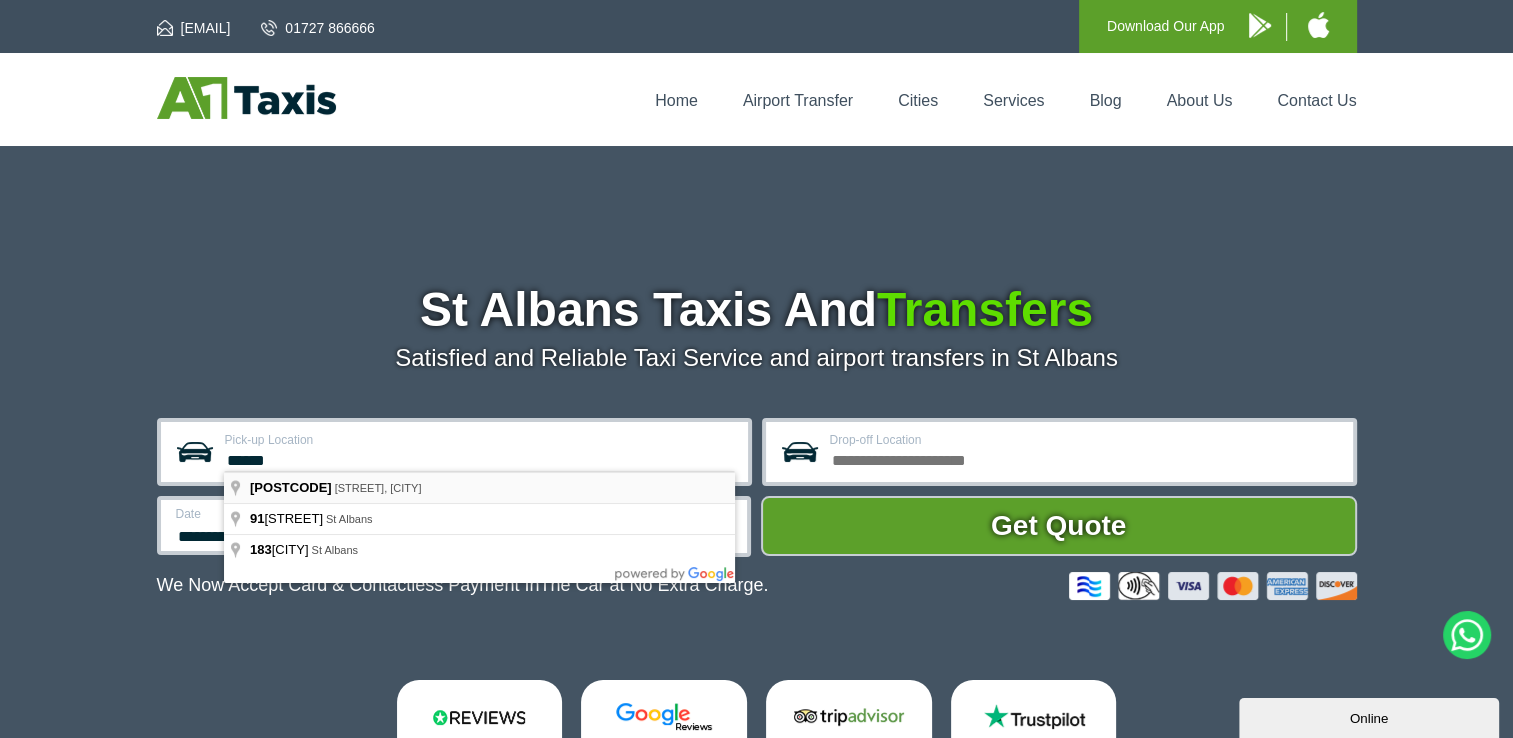 type on "**********" 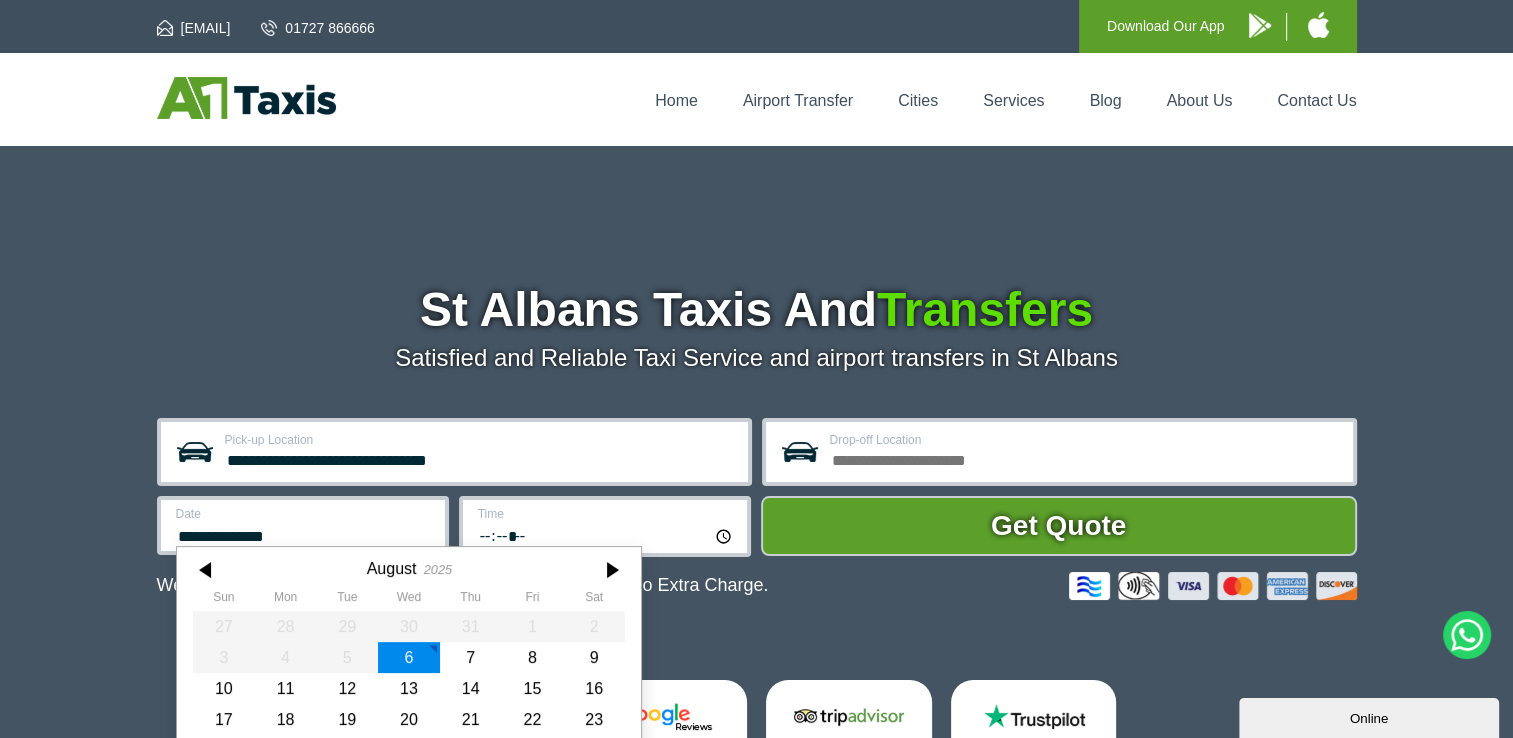 scroll, scrollTop: 92, scrollLeft: 0, axis: vertical 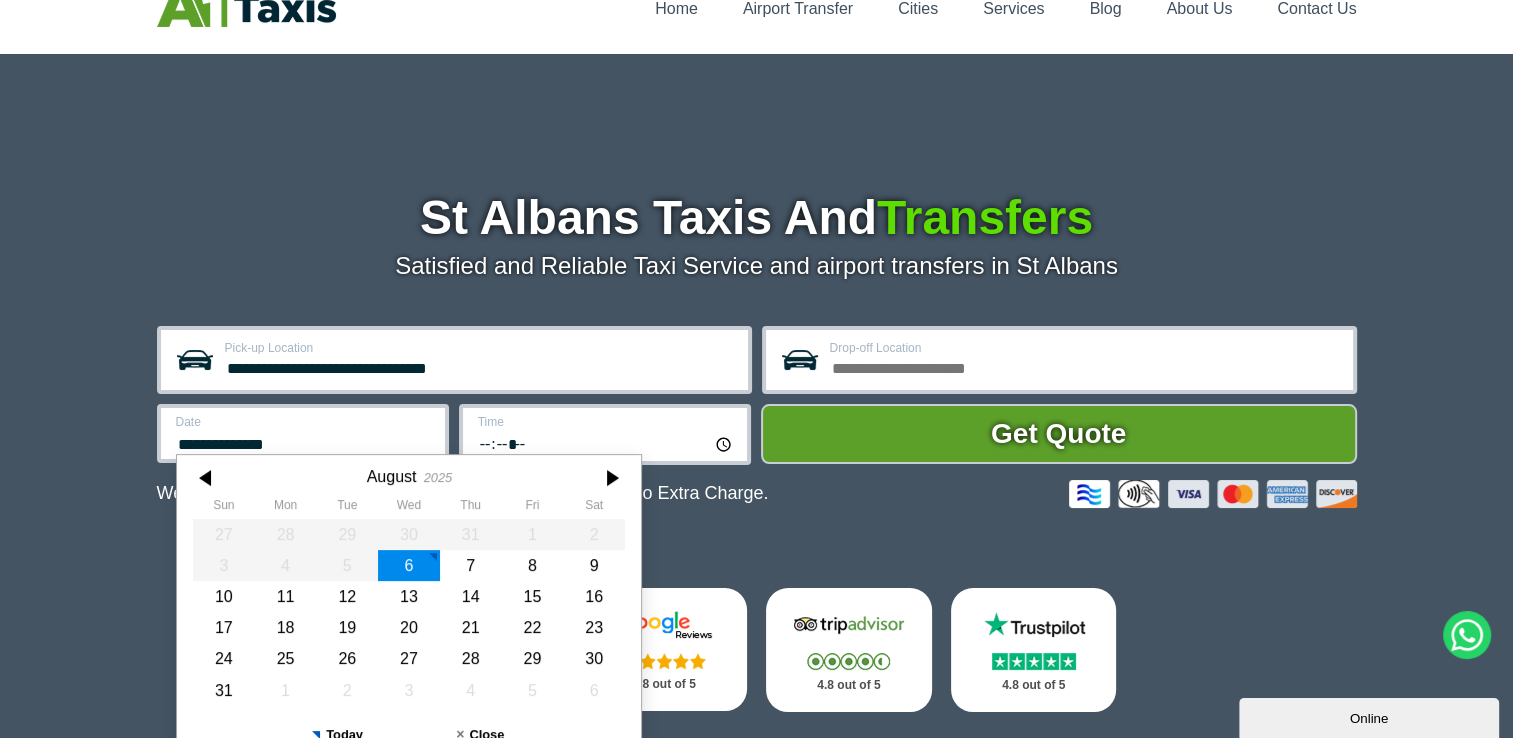click on "**********" at bounding box center [303, 433] 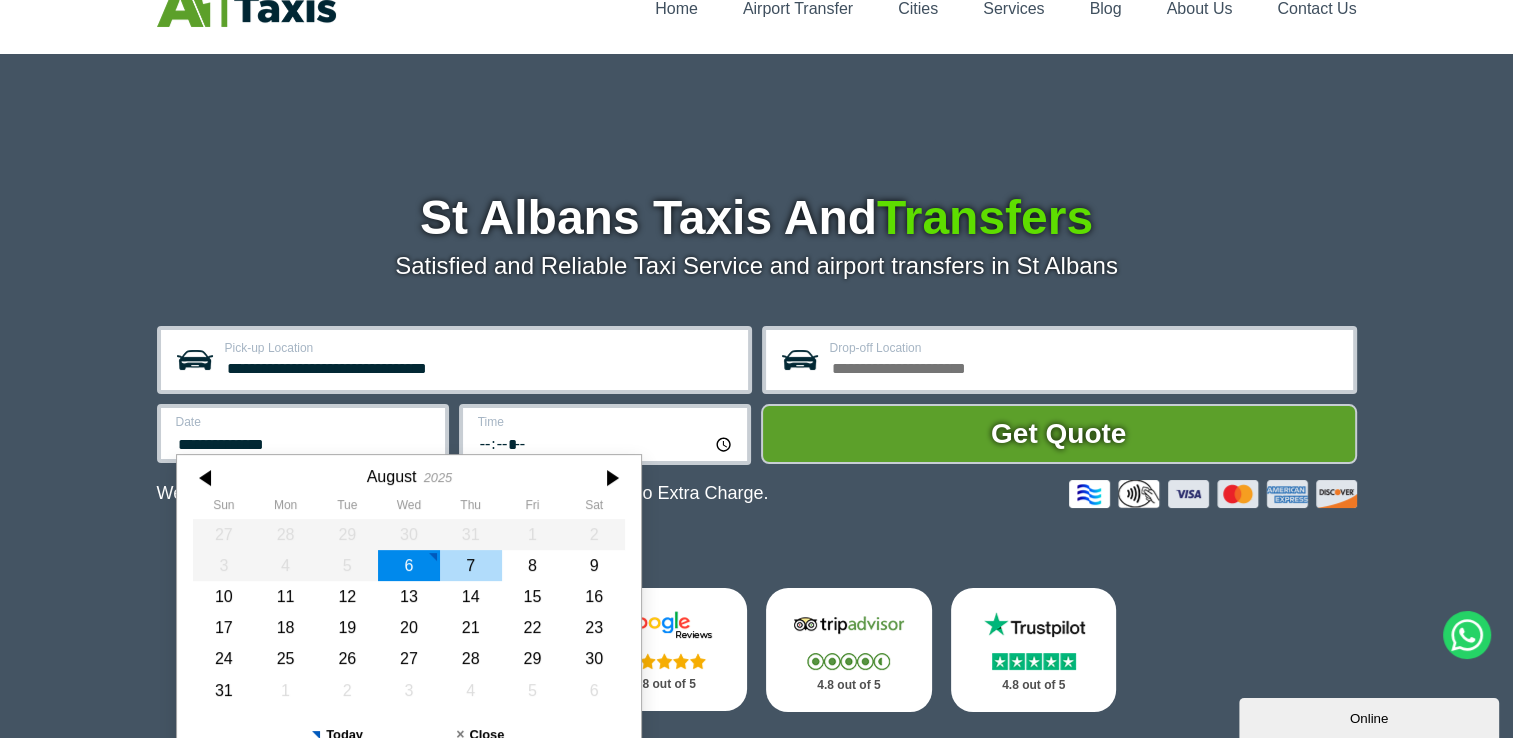 click on "7" at bounding box center (470, 565) 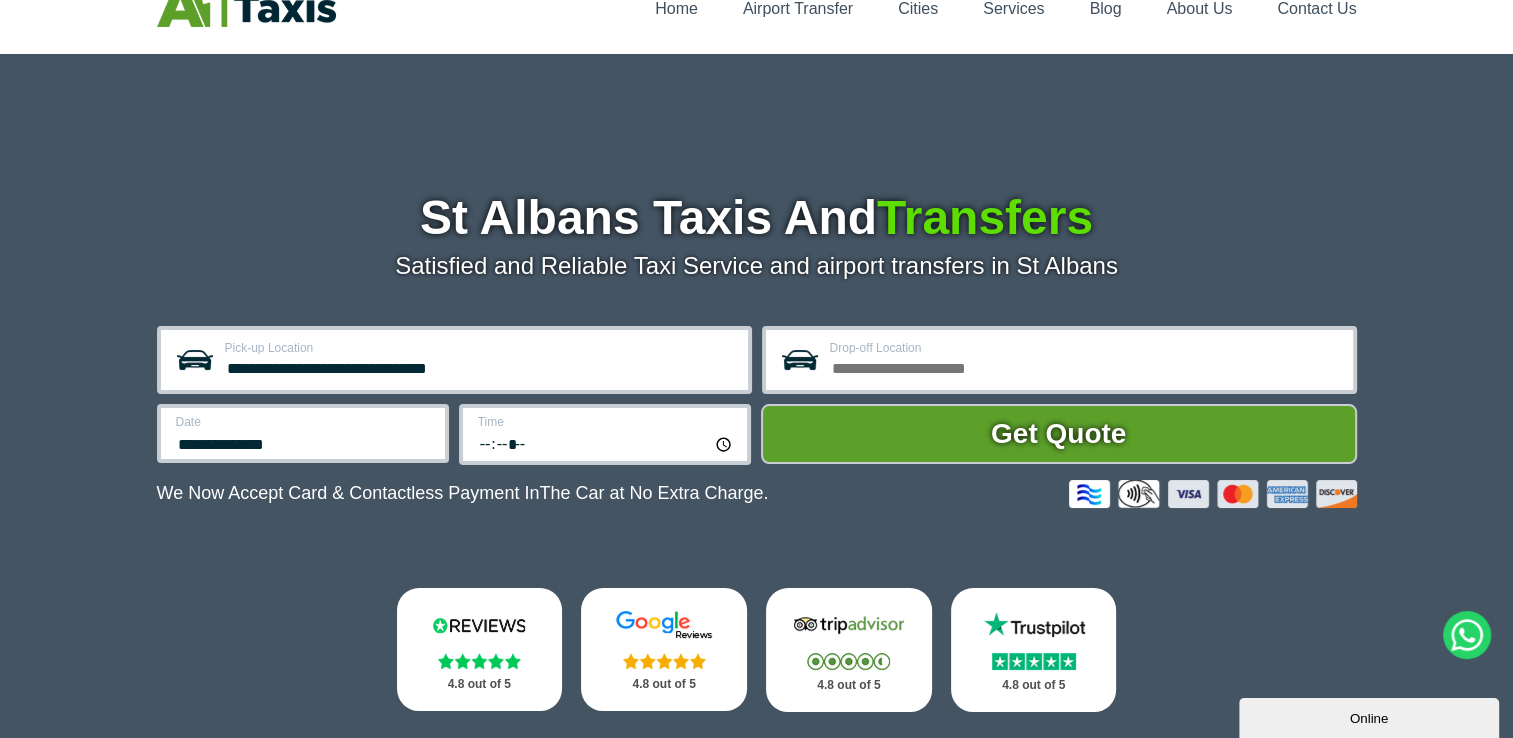 click on "*****" at bounding box center [606, 443] 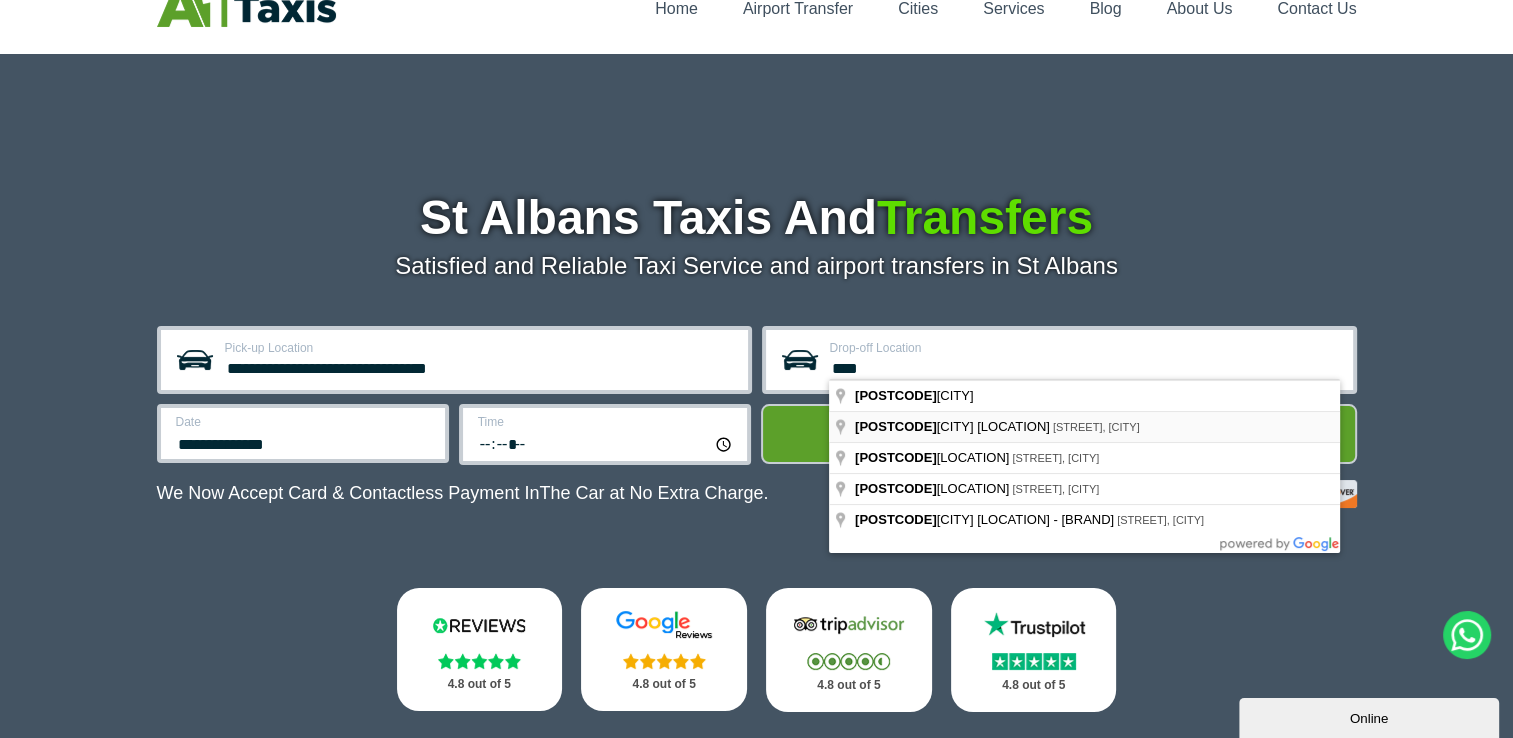 type on "**********" 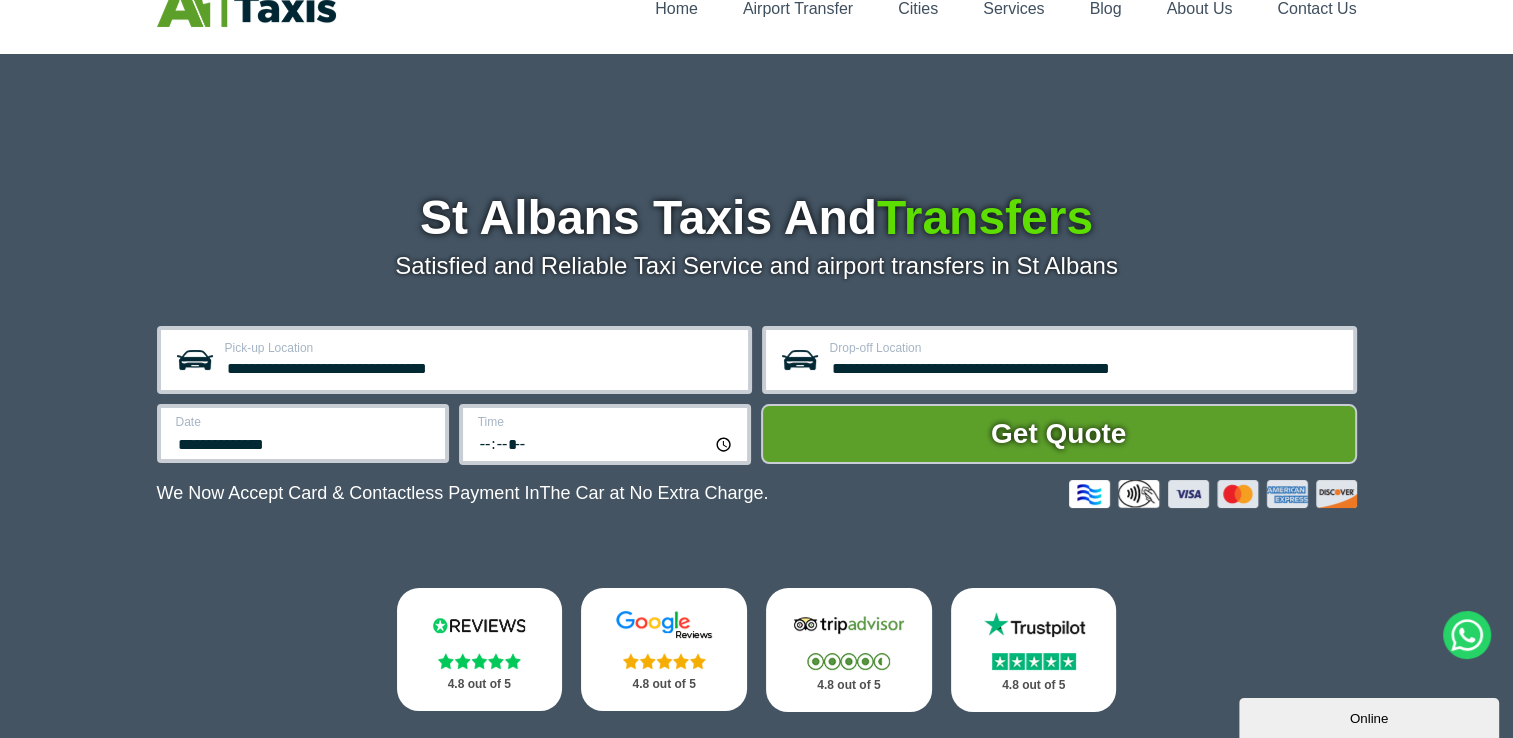 click on "Get Quote" at bounding box center [1059, 434] 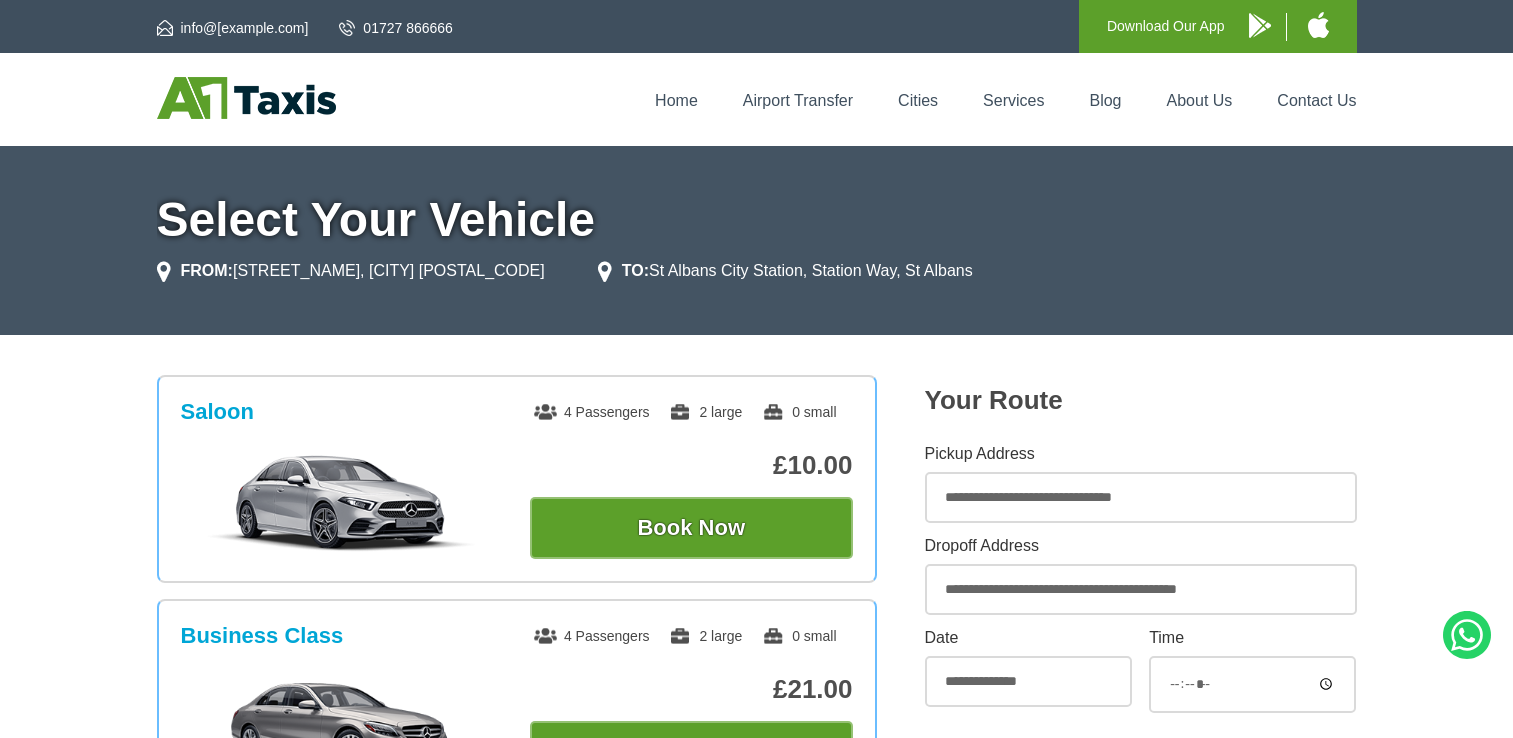 scroll, scrollTop: 0, scrollLeft: 0, axis: both 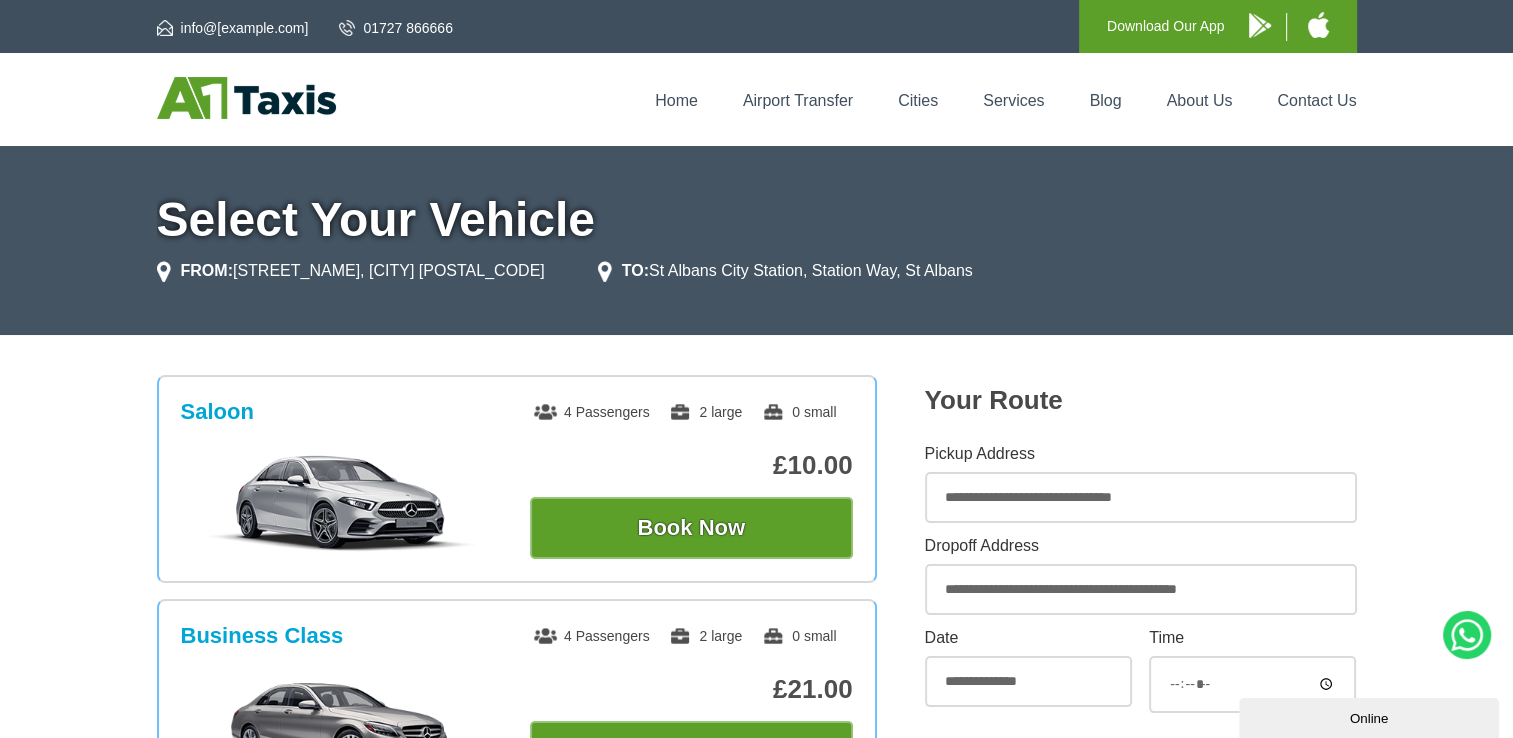 click on "**********" at bounding box center (1141, 497) 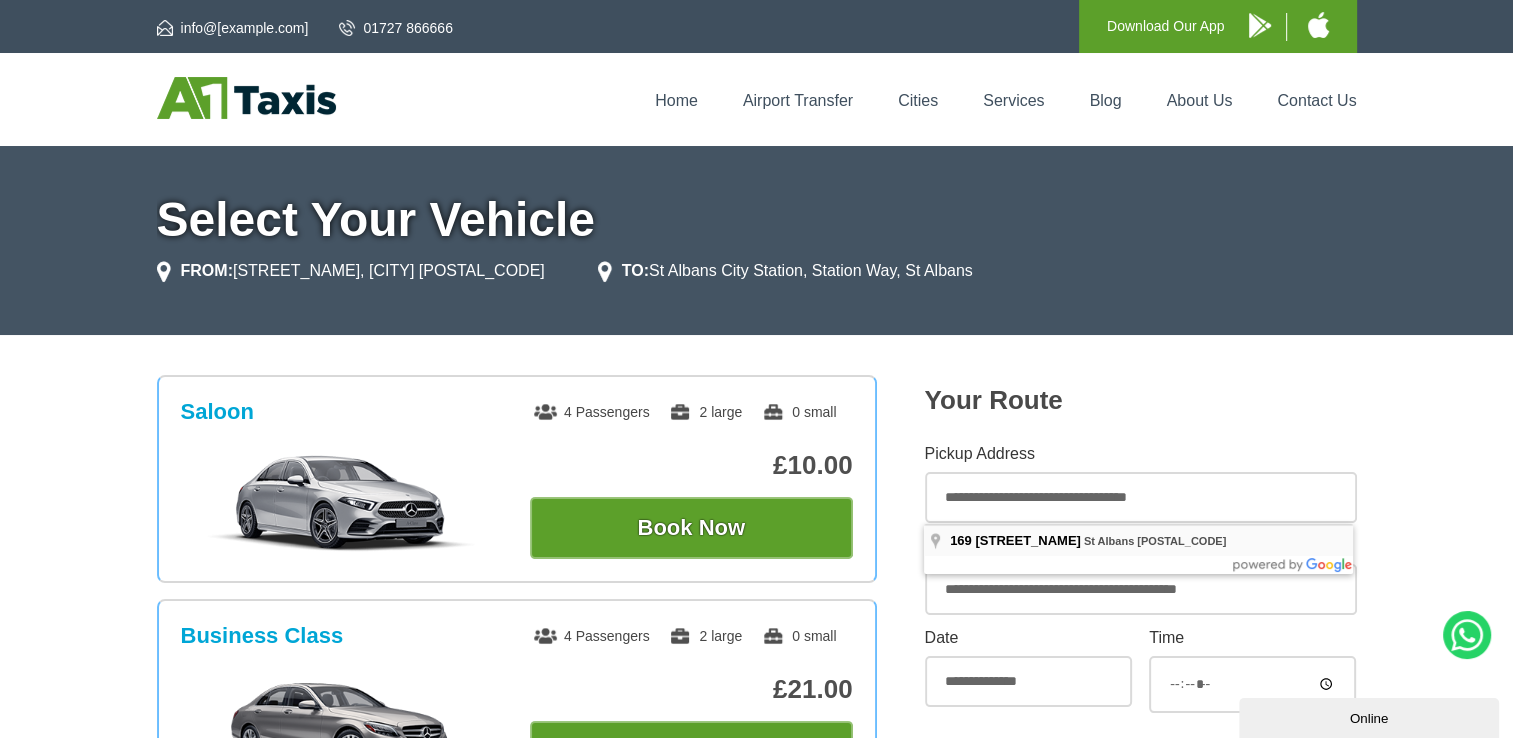 type on "**********" 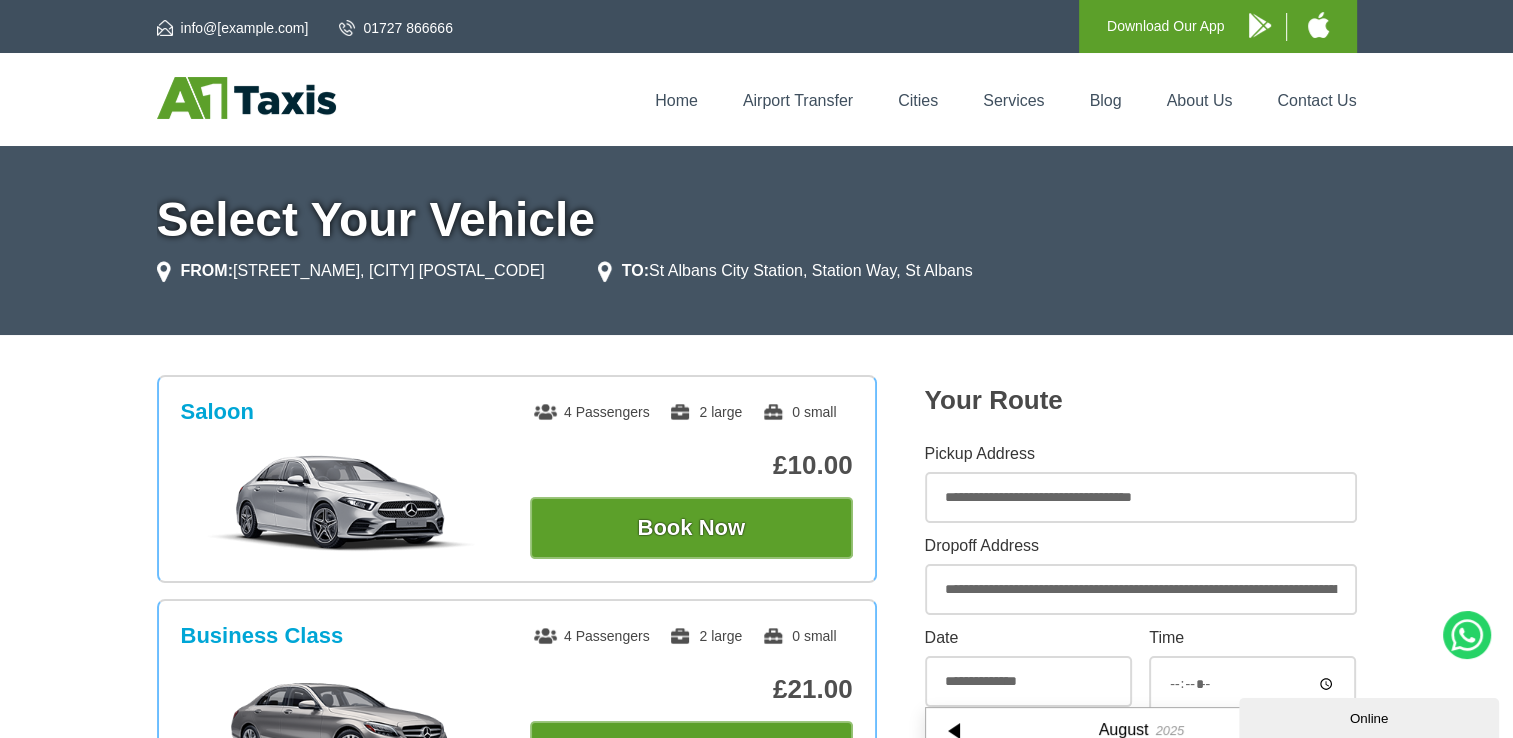 scroll, scrollTop: 253, scrollLeft: 0, axis: vertical 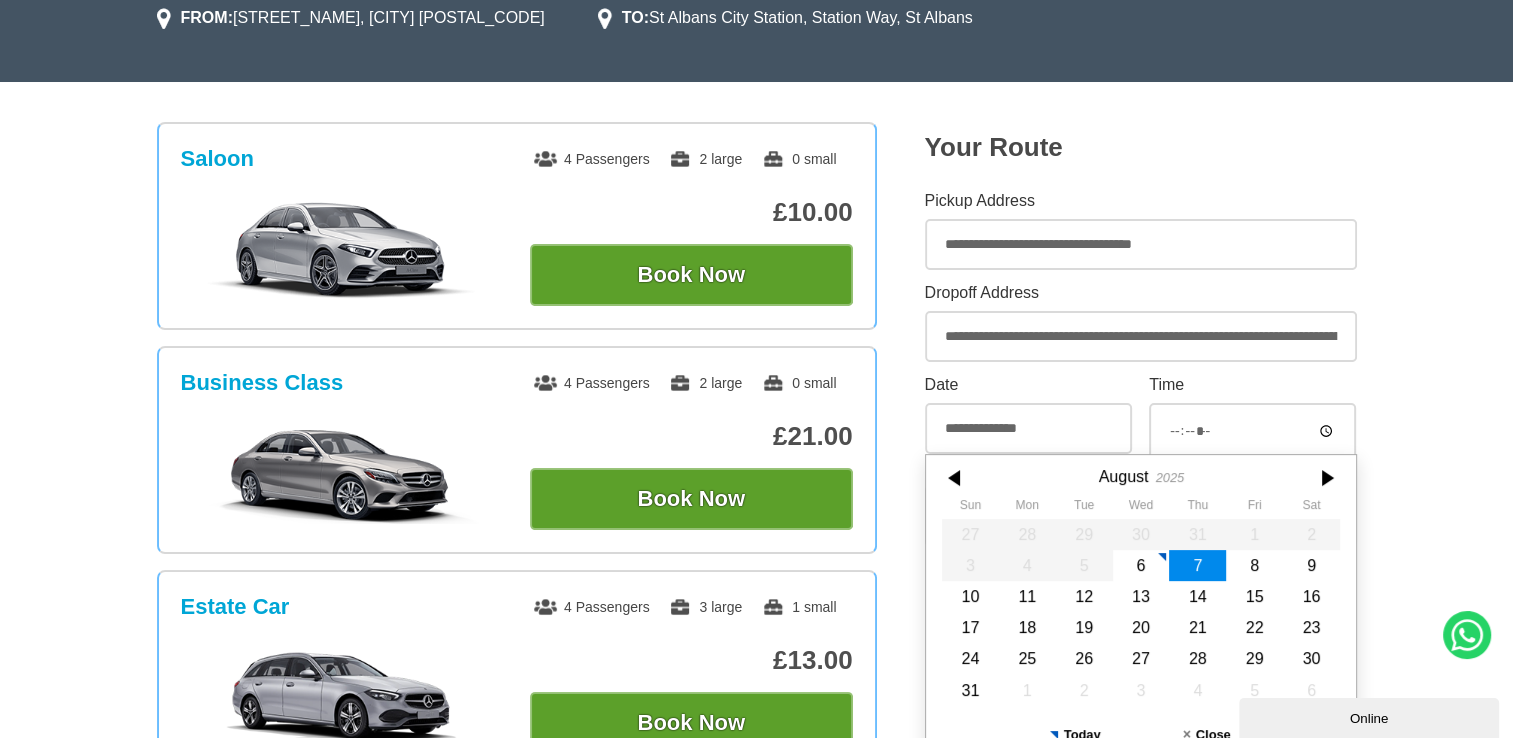 click on "Saloon
4 Passengers
2 large
0 small
£10.00
Book Now
Business Class
4 Passengers 2 large" at bounding box center (756, 897) 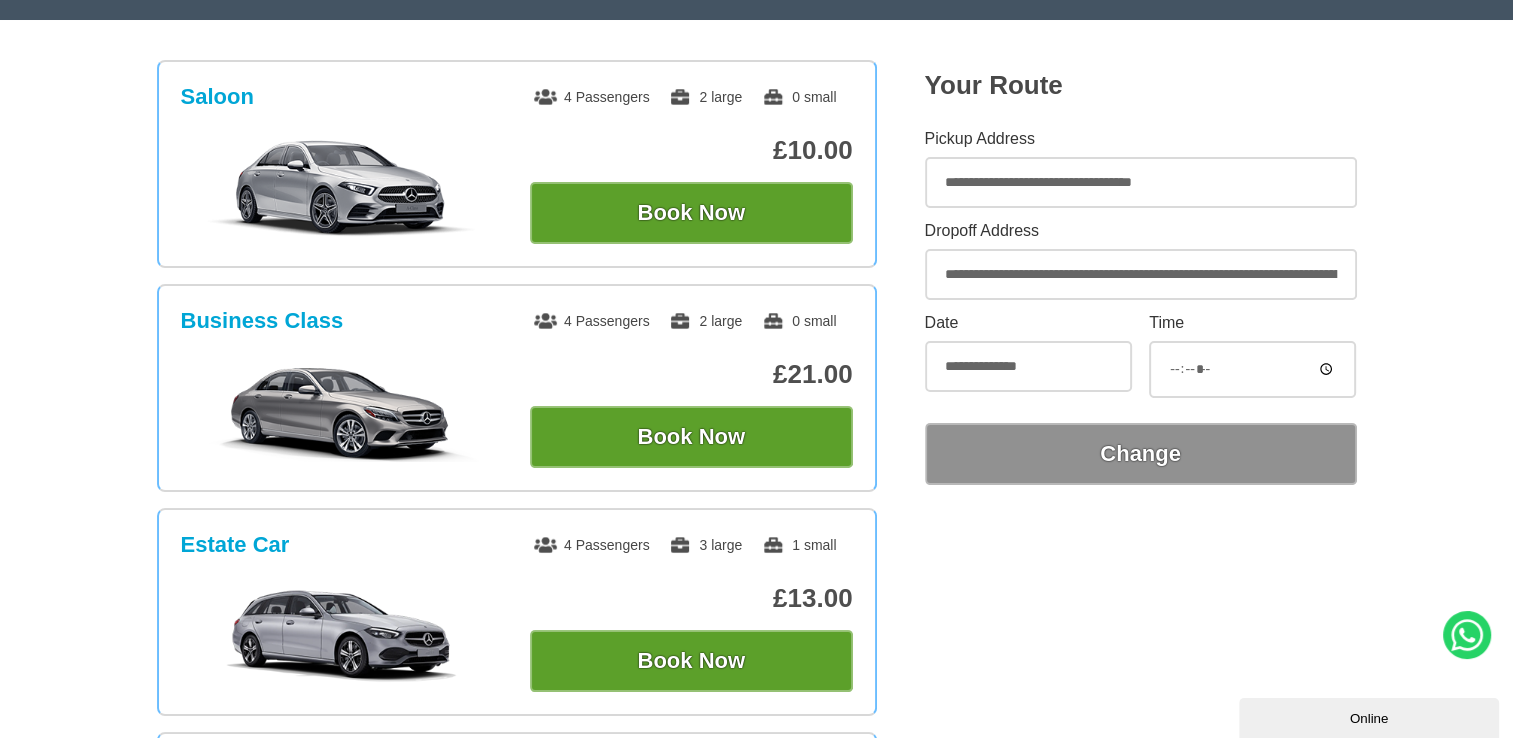 scroll, scrollTop: 312, scrollLeft: 0, axis: vertical 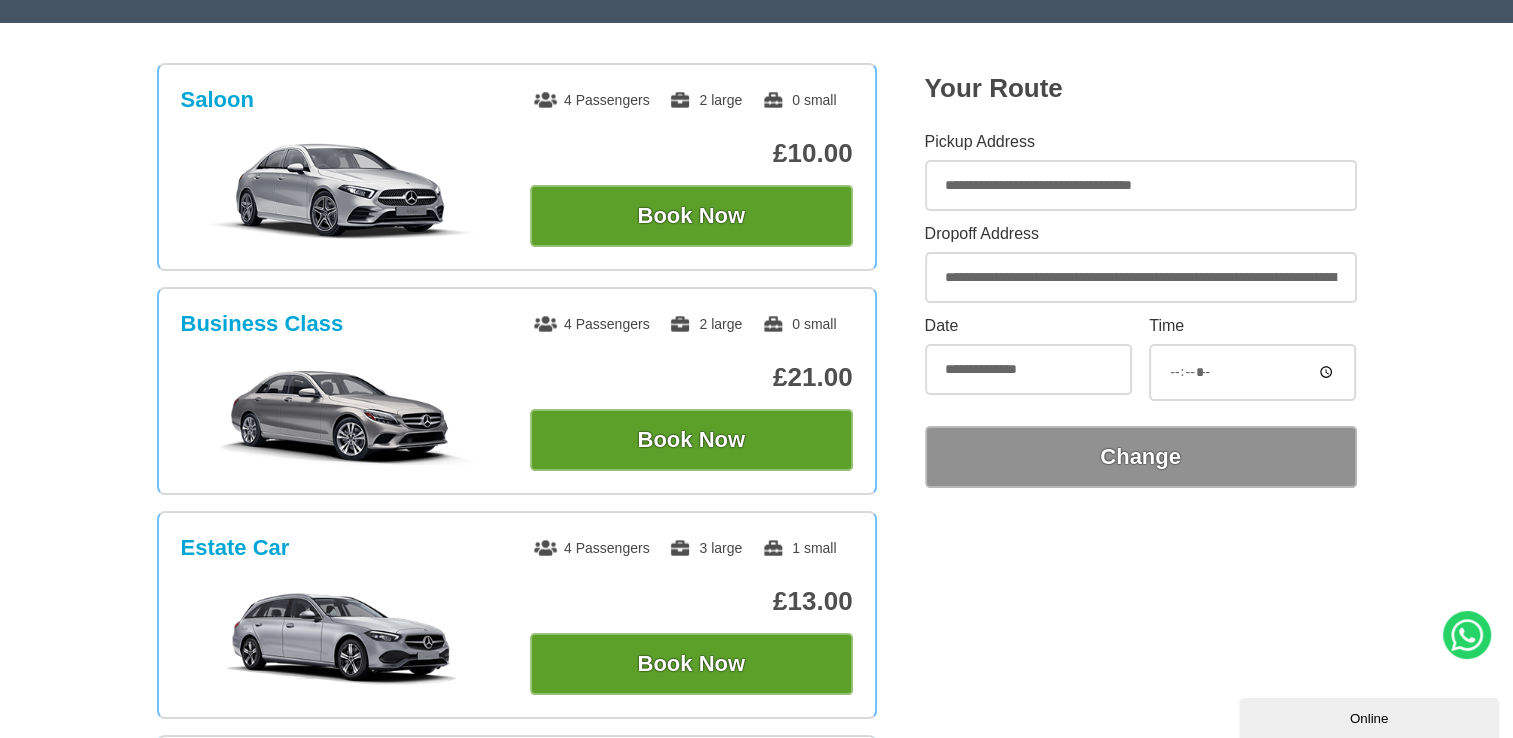 click on "**********" at bounding box center [1141, 277] 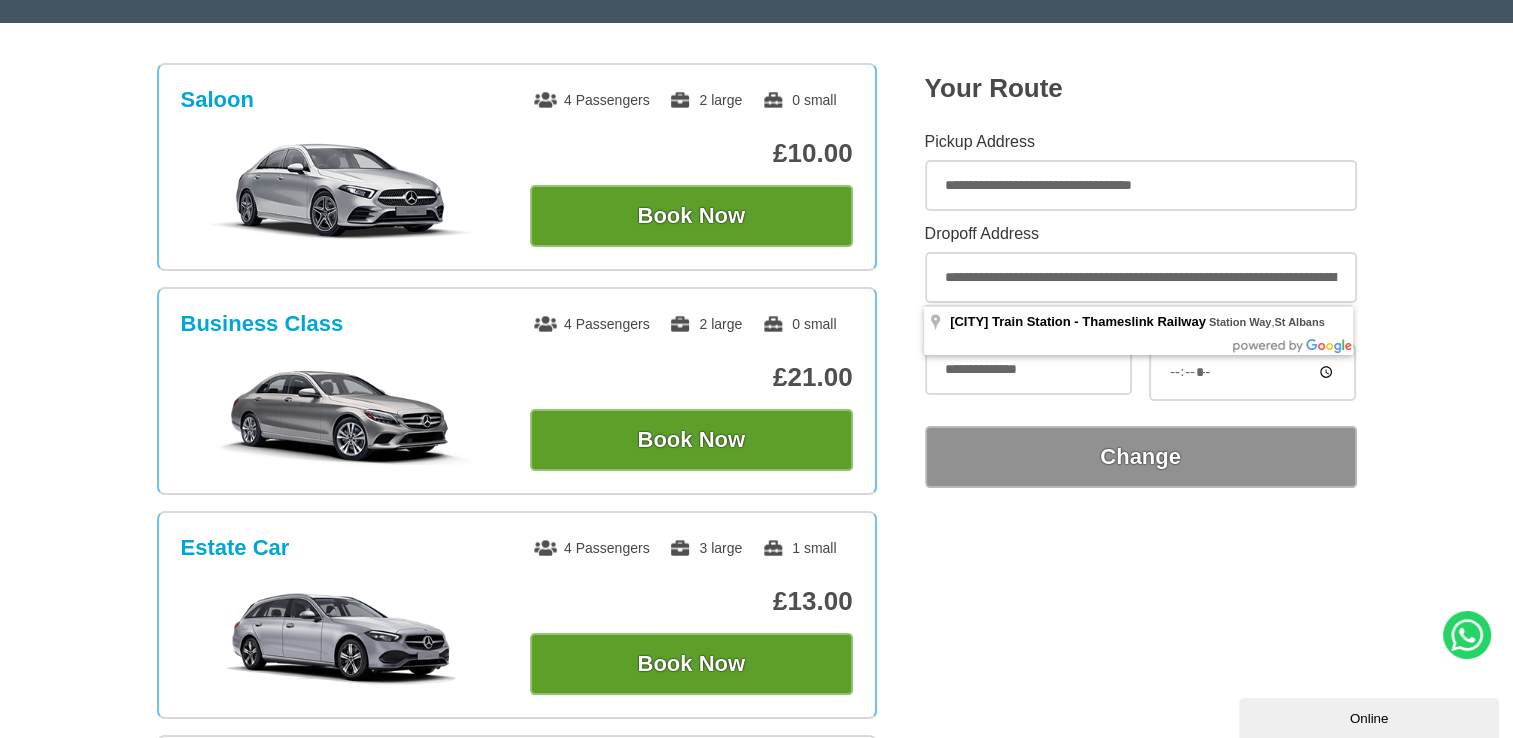 click on "**********" at bounding box center [1141, 277] 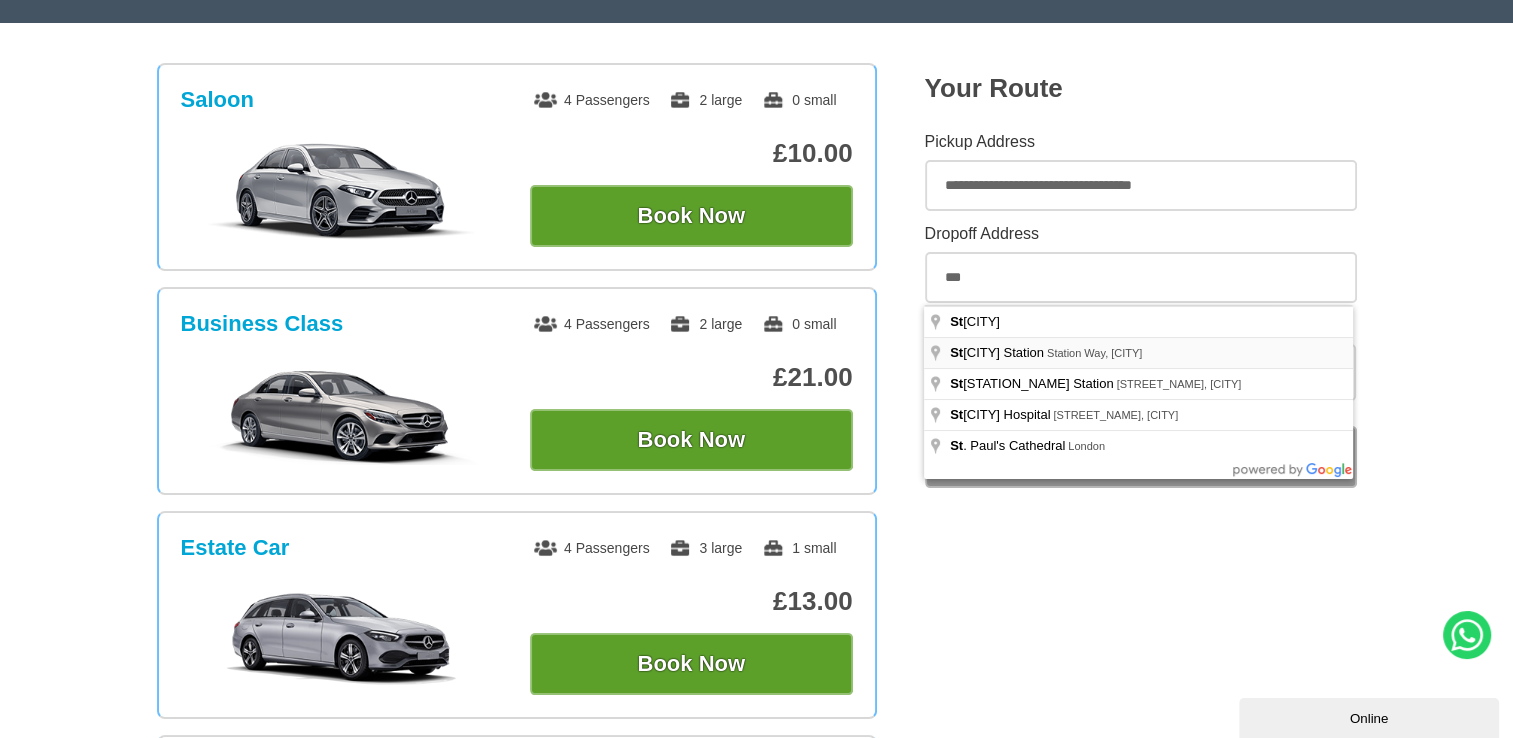 type on "**********" 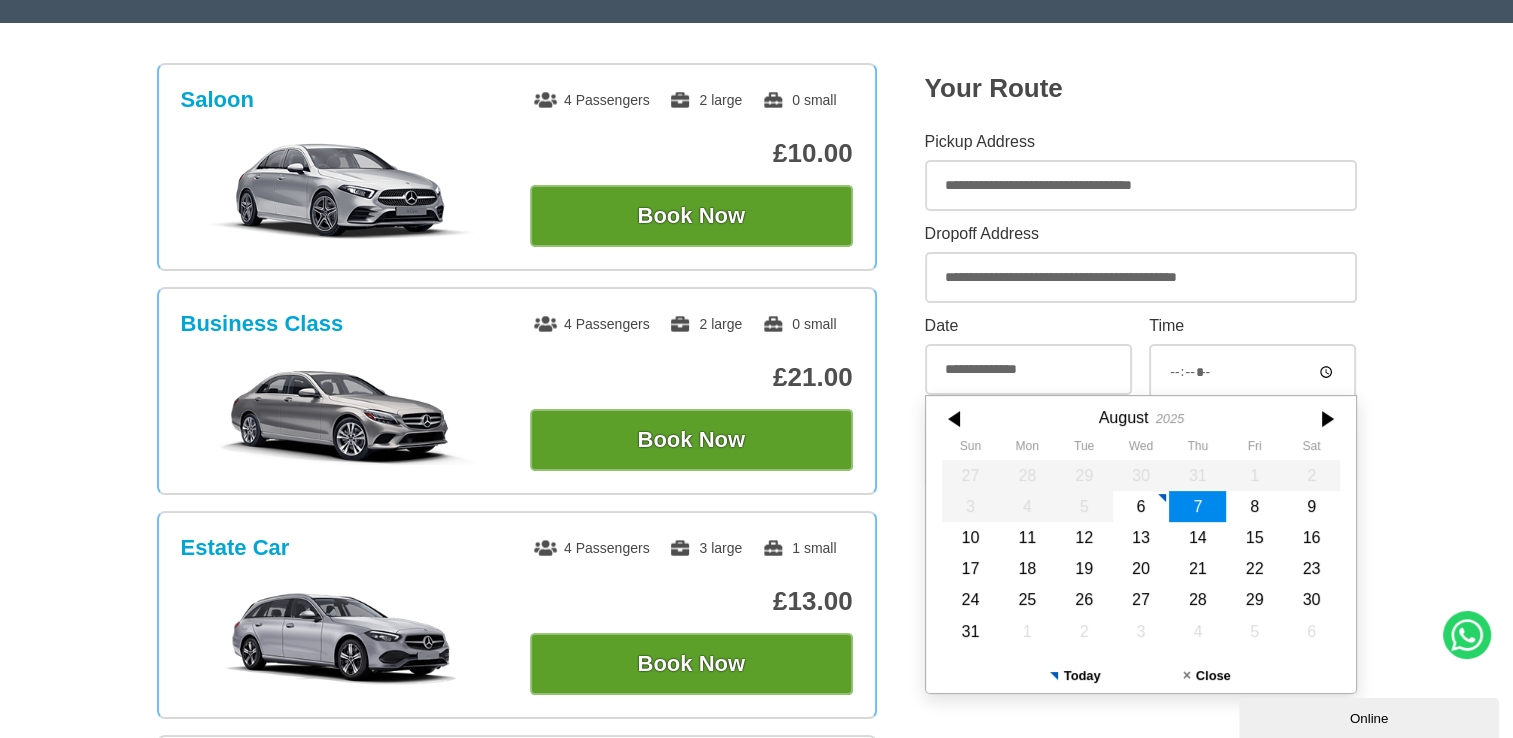 click on "Saloon
4 Passengers
2 large
0 small
£10.00
Book Now
Business Class
4 Passengers 2 large" at bounding box center [756, 838] 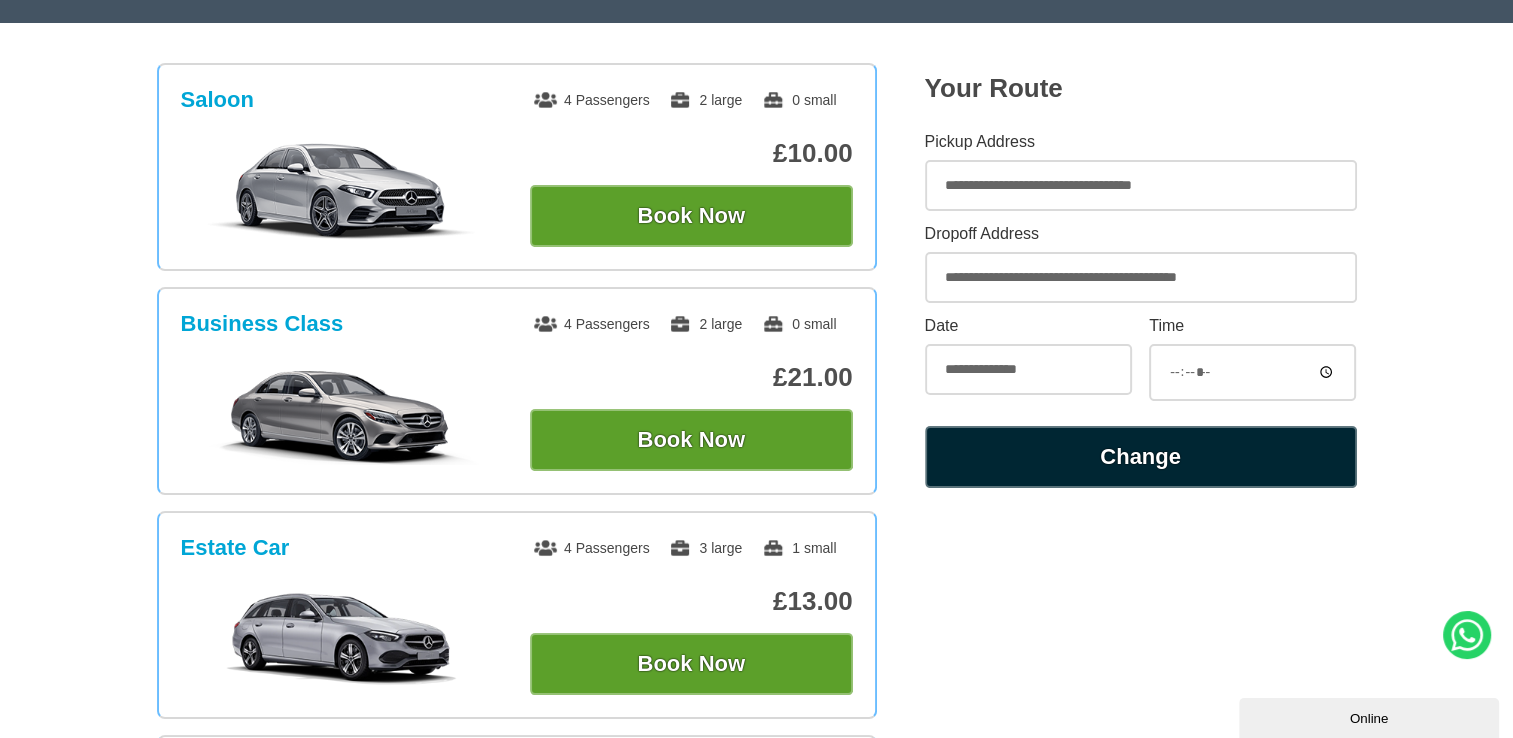 click on "Change" at bounding box center [1141, 457] 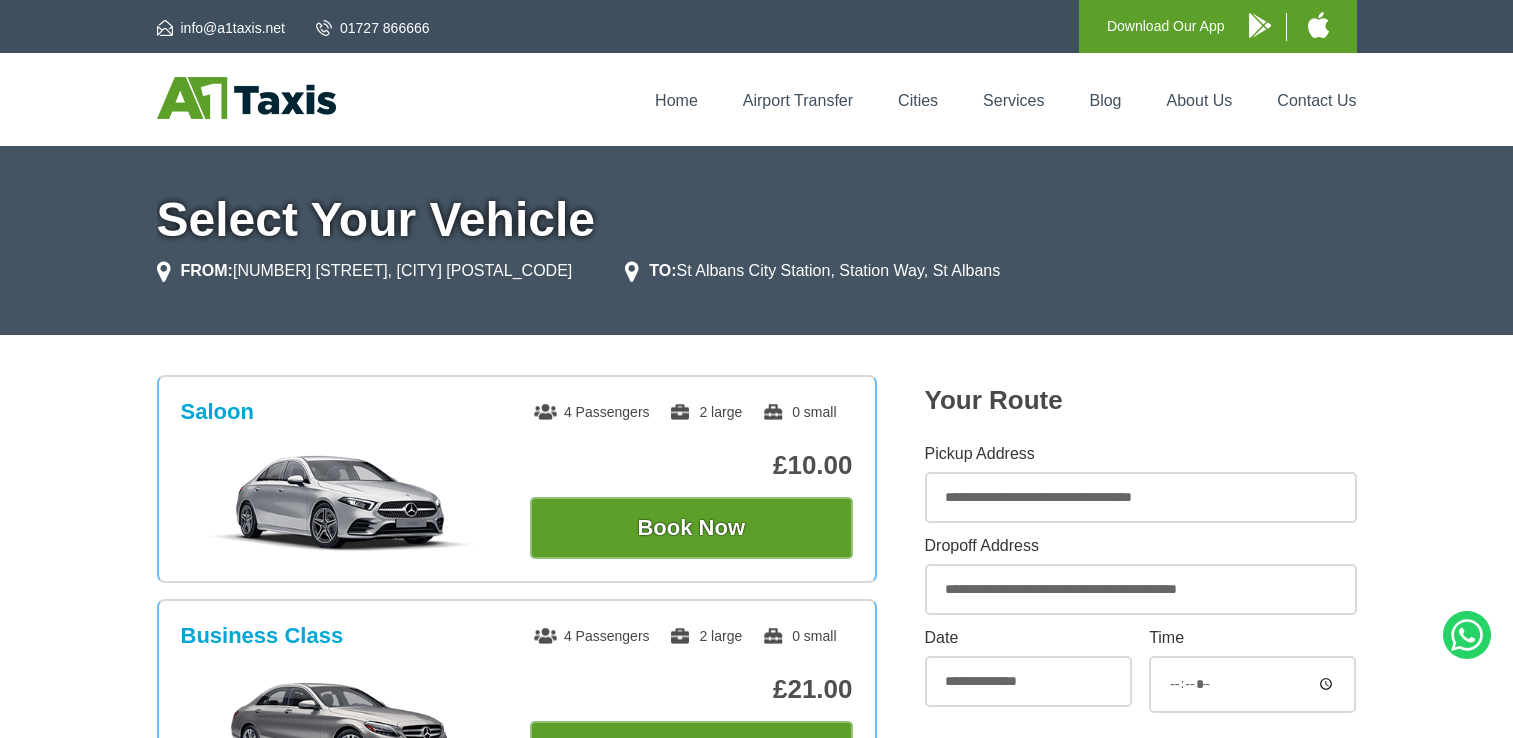 scroll, scrollTop: 0, scrollLeft: 0, axis: both 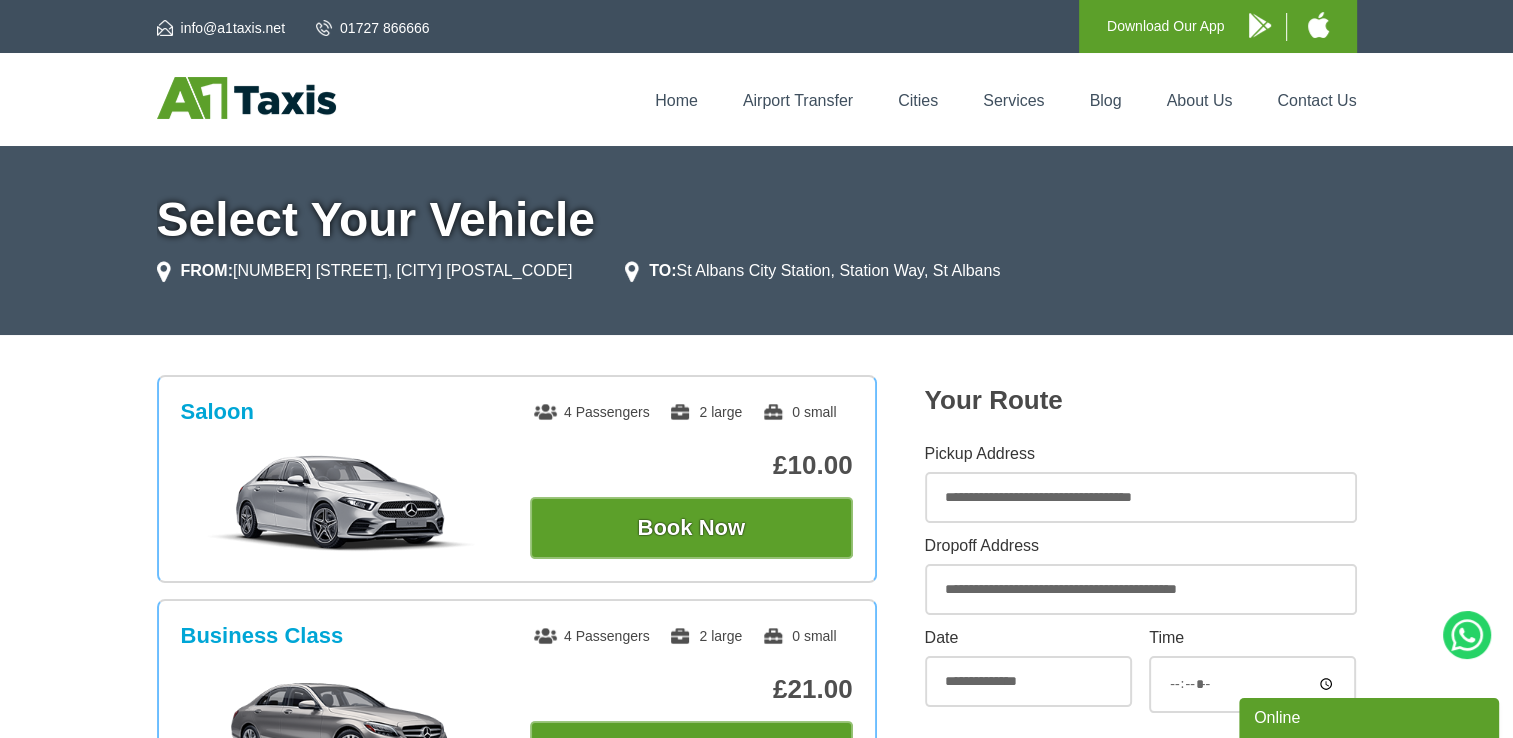 drag, startPoint x: 1507, startPoint y: 205, endPoint x: 1520, endPoint y: 219, distance: 19.104973 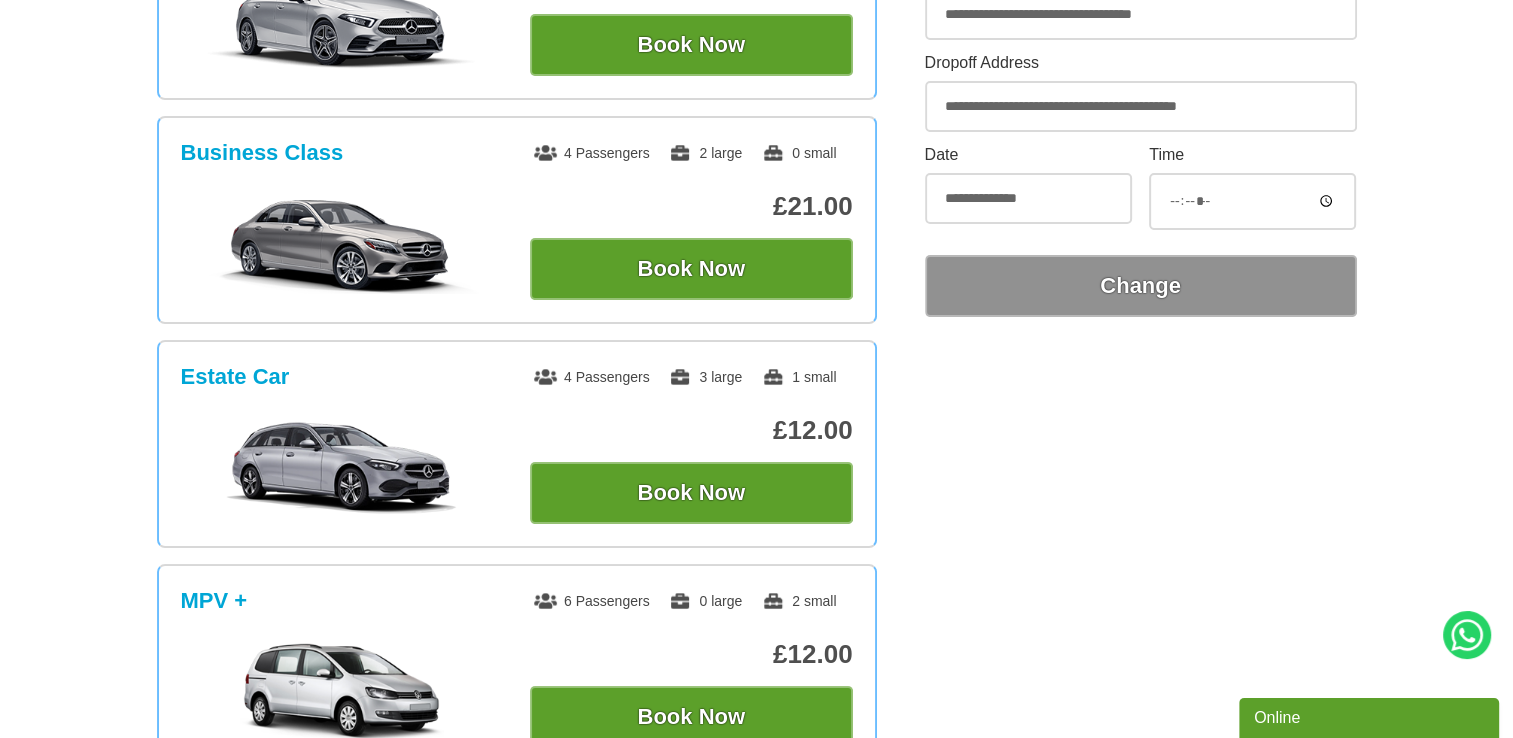 scroll, scrollTop: 0, scrollLeft: 0, axis: both 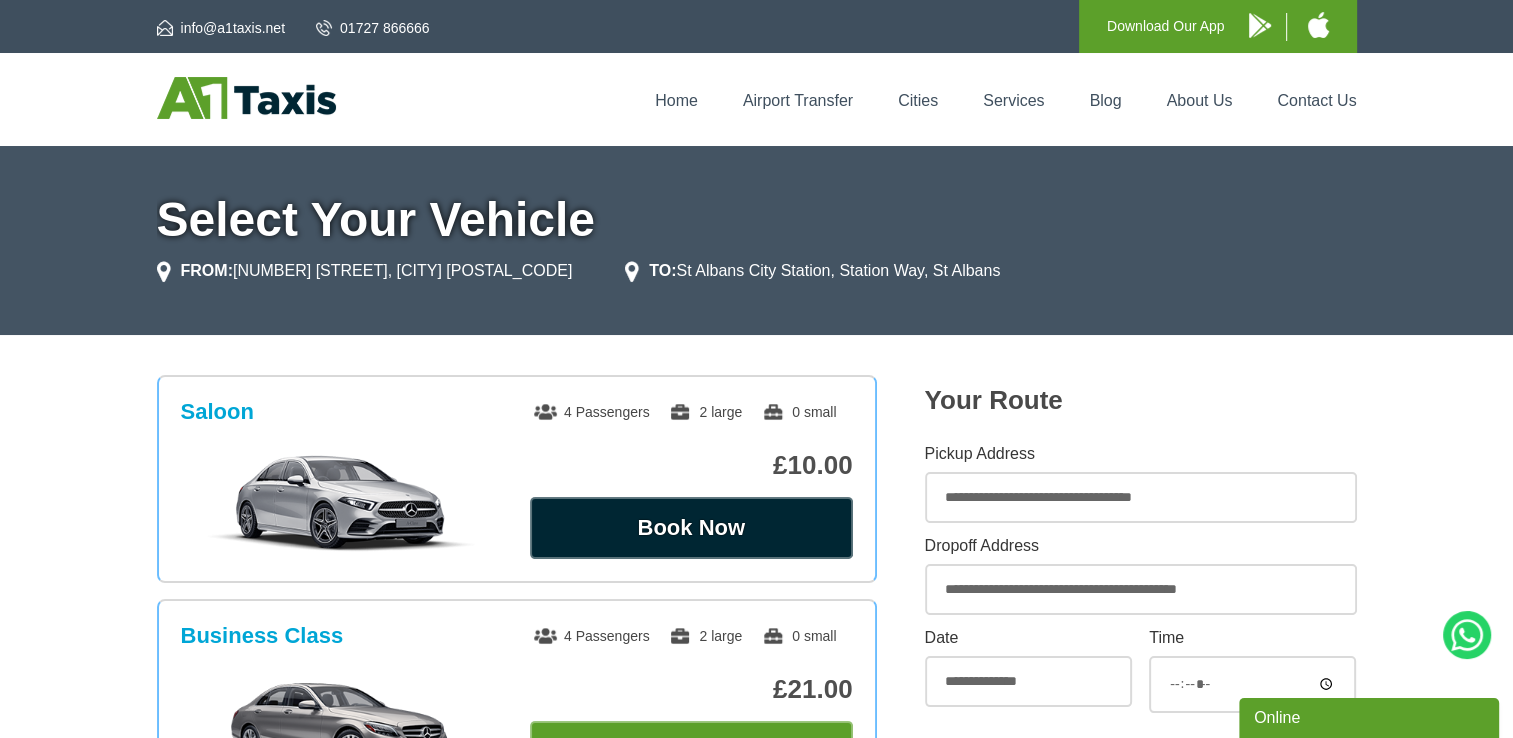 click on "Book Now" at bounding box center (691, 528) 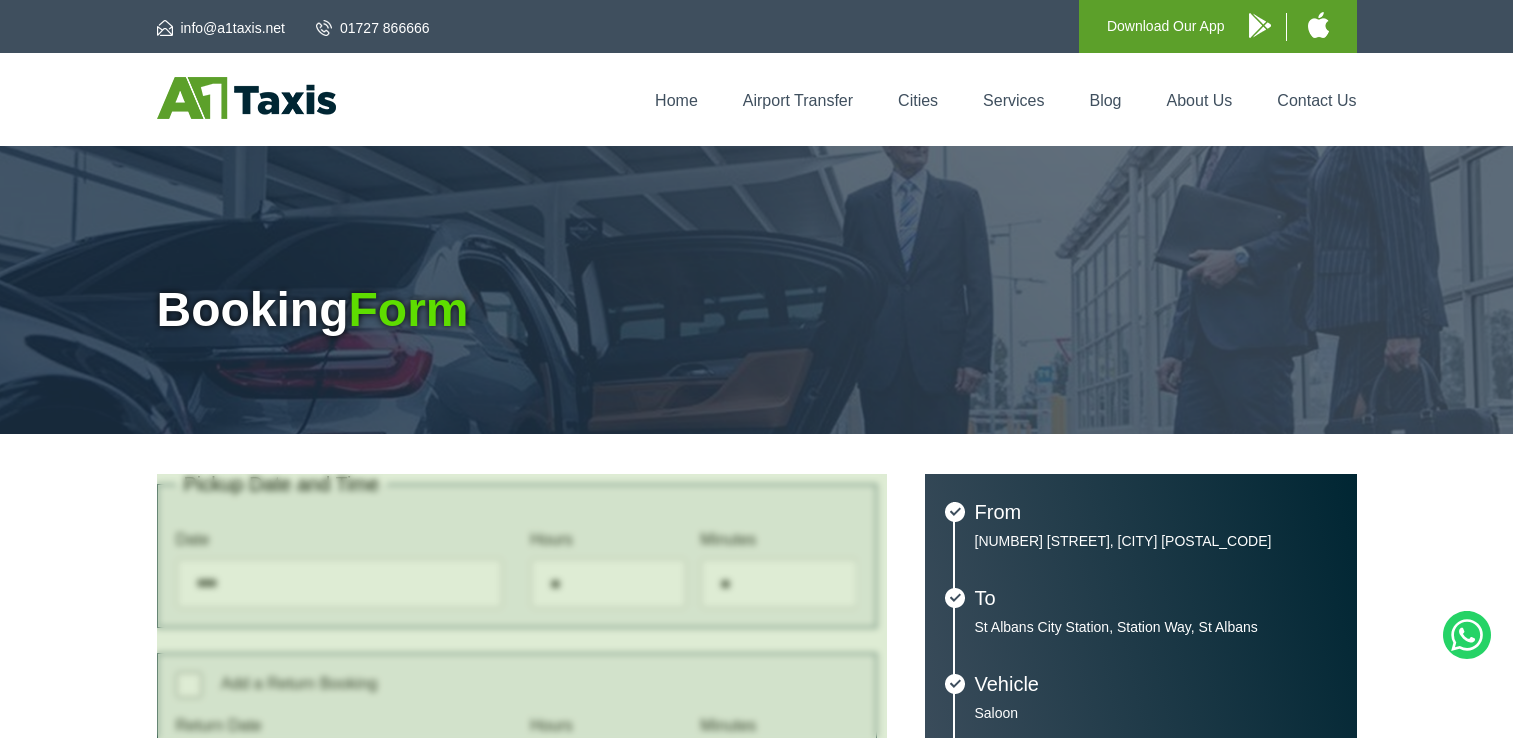 scroll, scrollTop: 0, scrollLeft: 0, axis: both 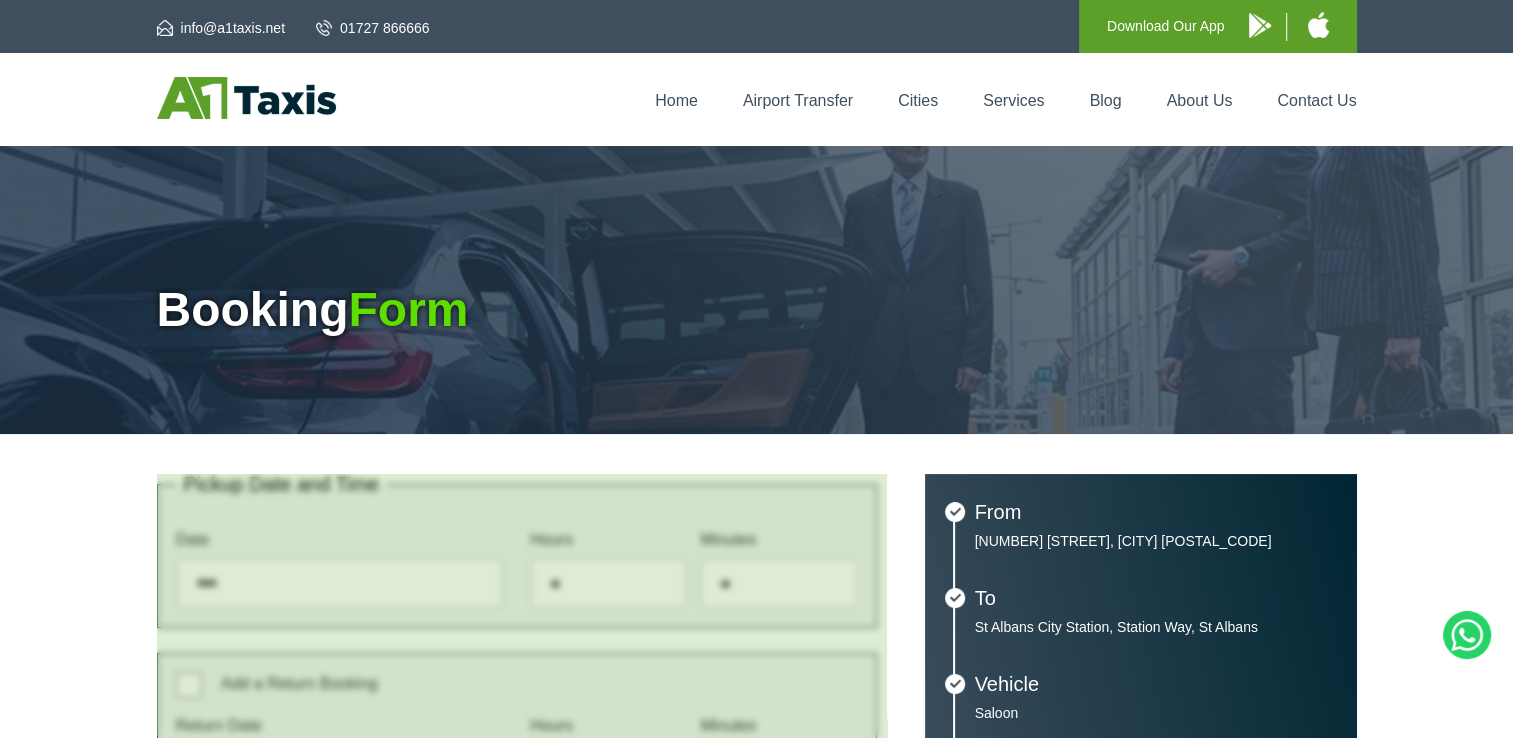 type on "**********" 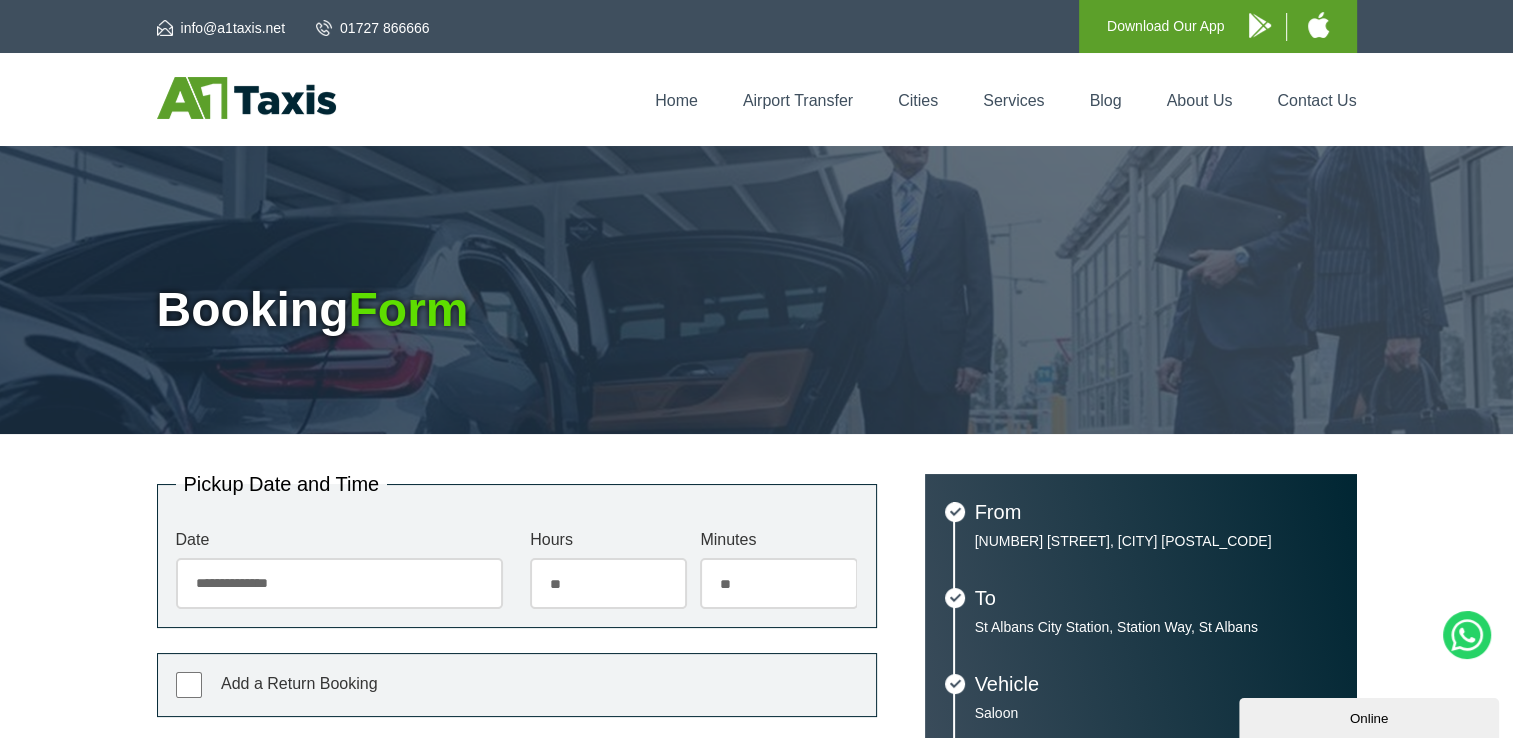 scroll, scrollTop: 0, scrollLeft: 0, axis: both 